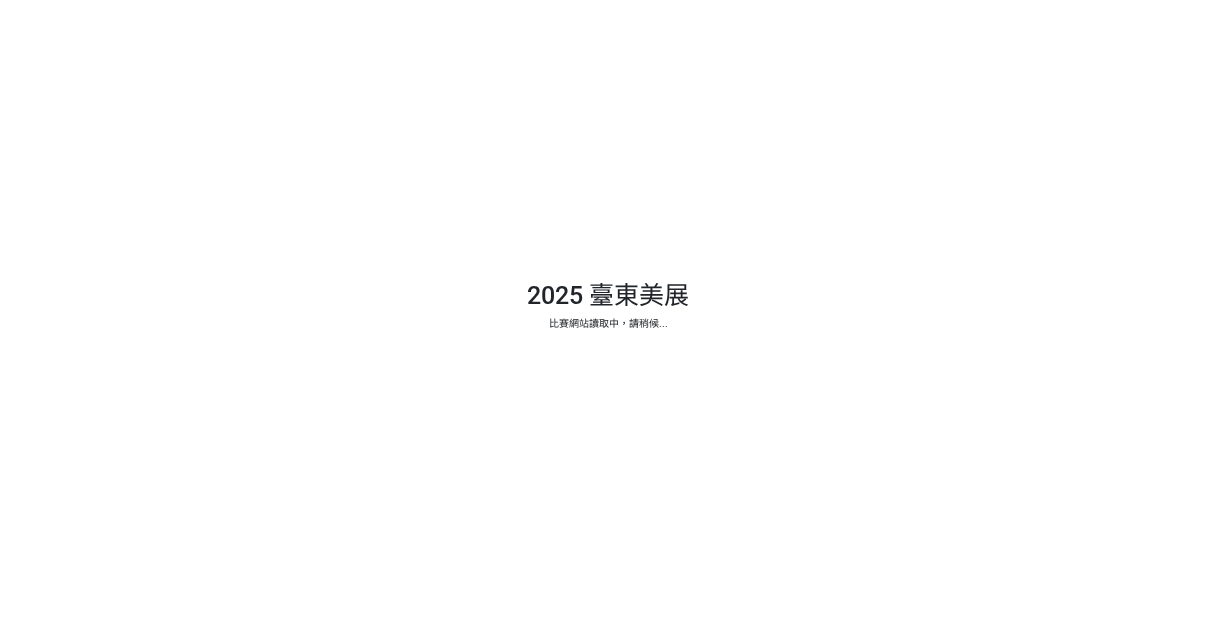 scroll, scrollTop: 0, scrollLeft: 0, axis: both 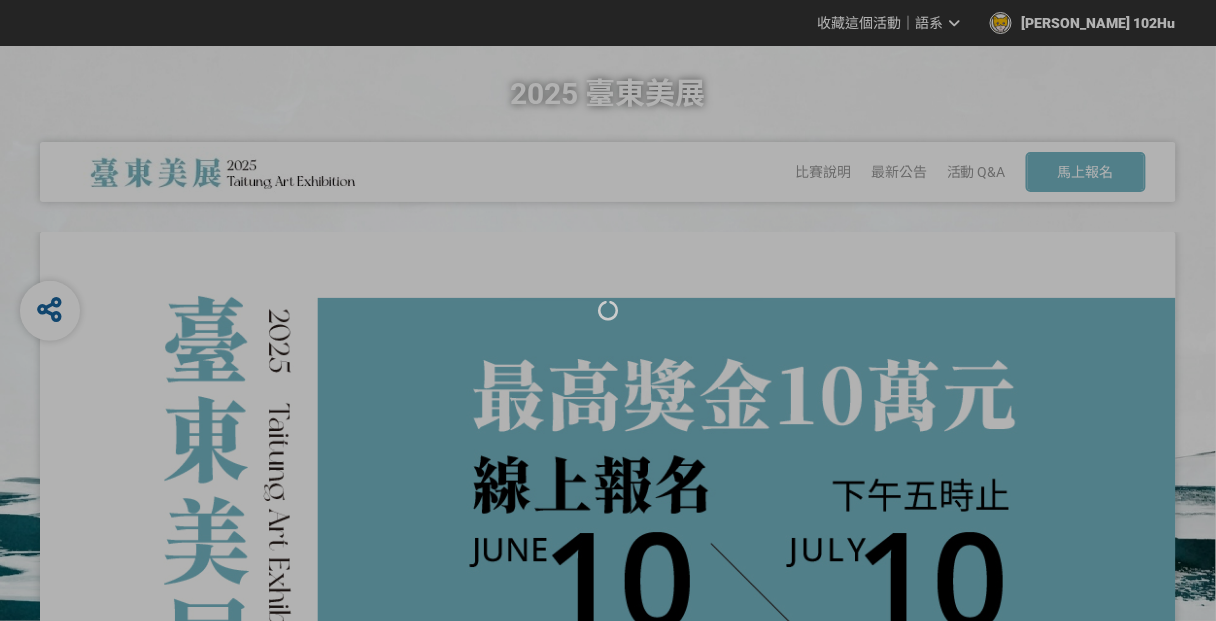 select on "海報" 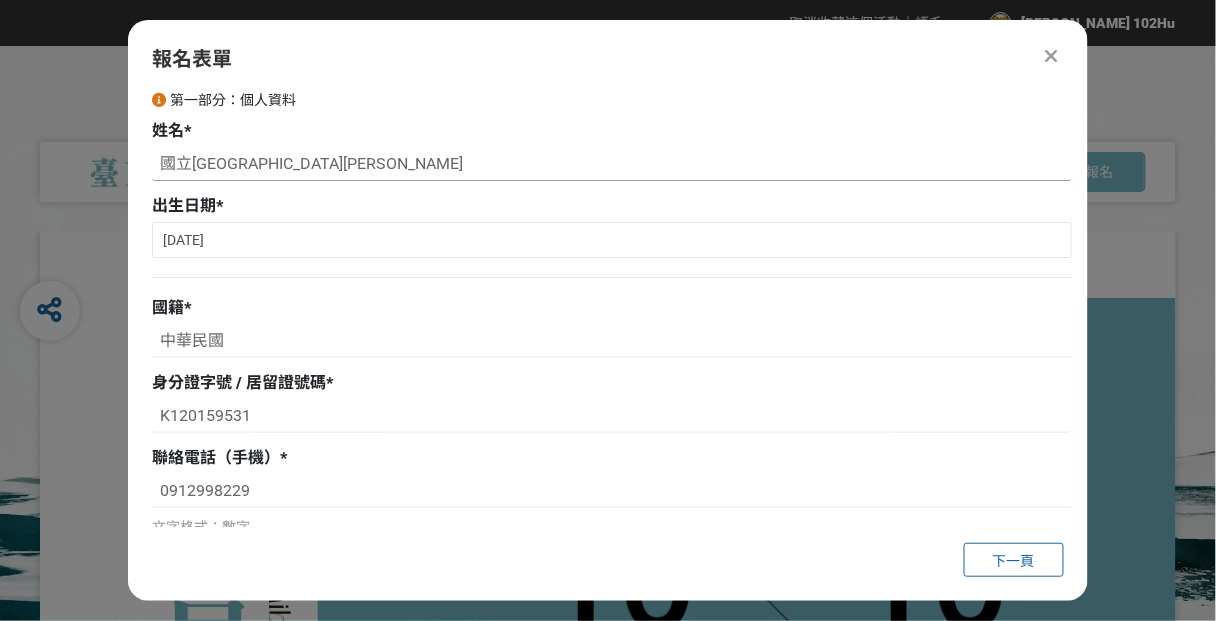 click on "國立[GEOGRAPHIC_DATA][PERSON_NAME]" at bounding box center [612, 164] 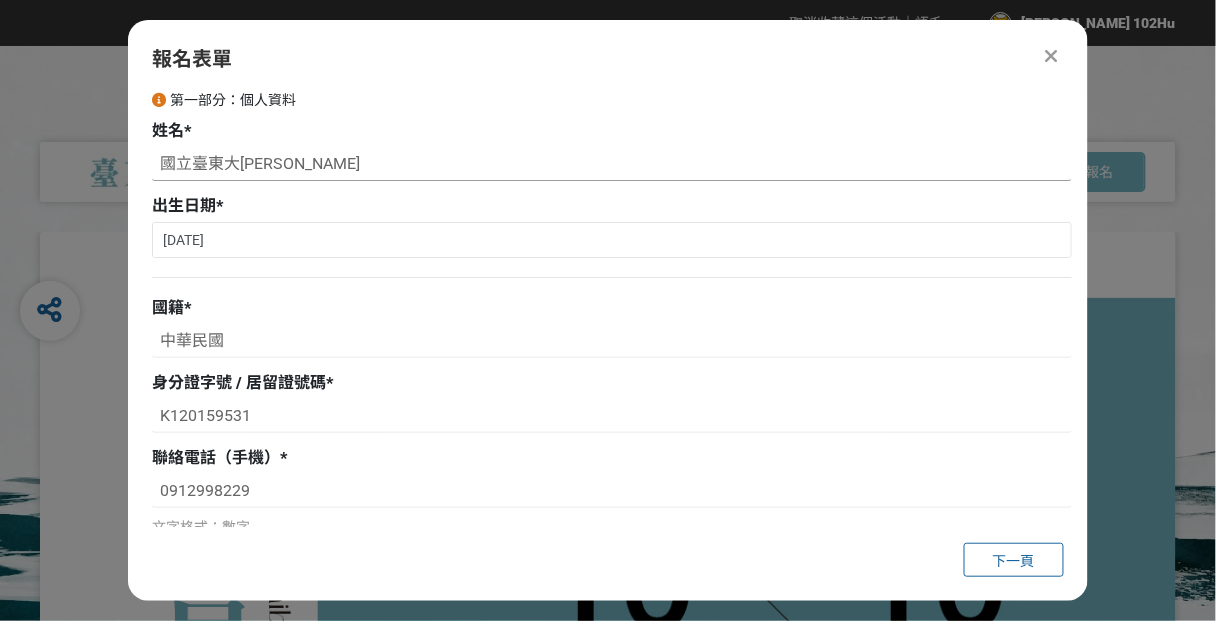 drag, startPoint x: 162, startPoint y: 164, endPoint x: 242, endPoint y: 163, distance: 80.00625 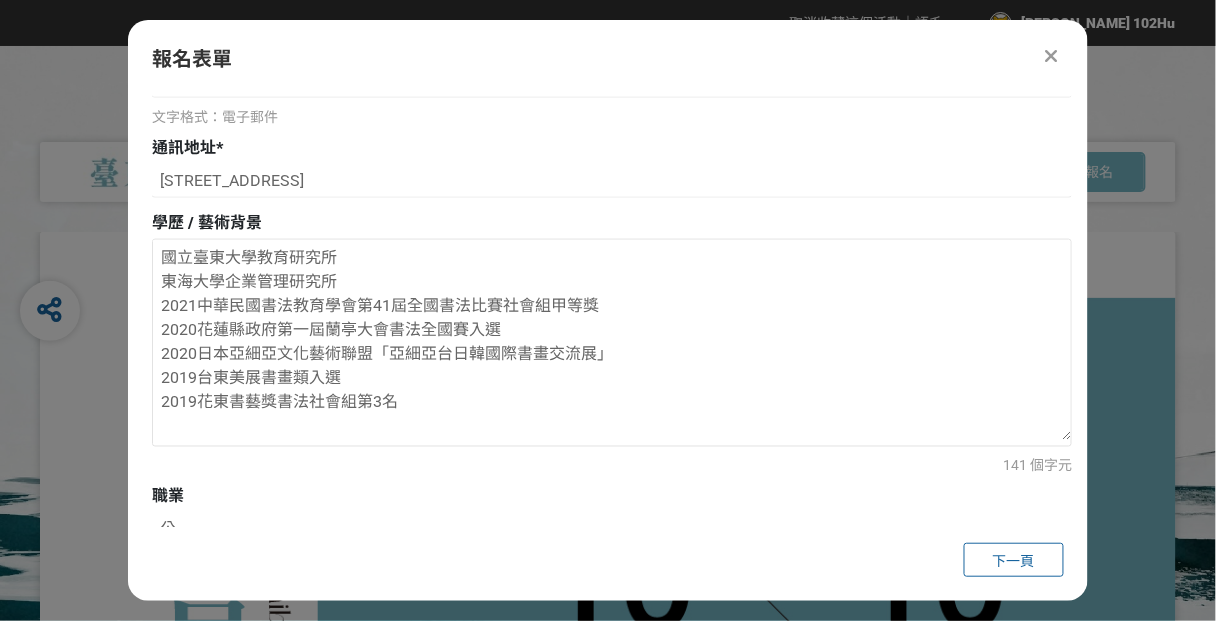 scroll, scrollTop: 640, scrollLeft: 0, axis: vertical 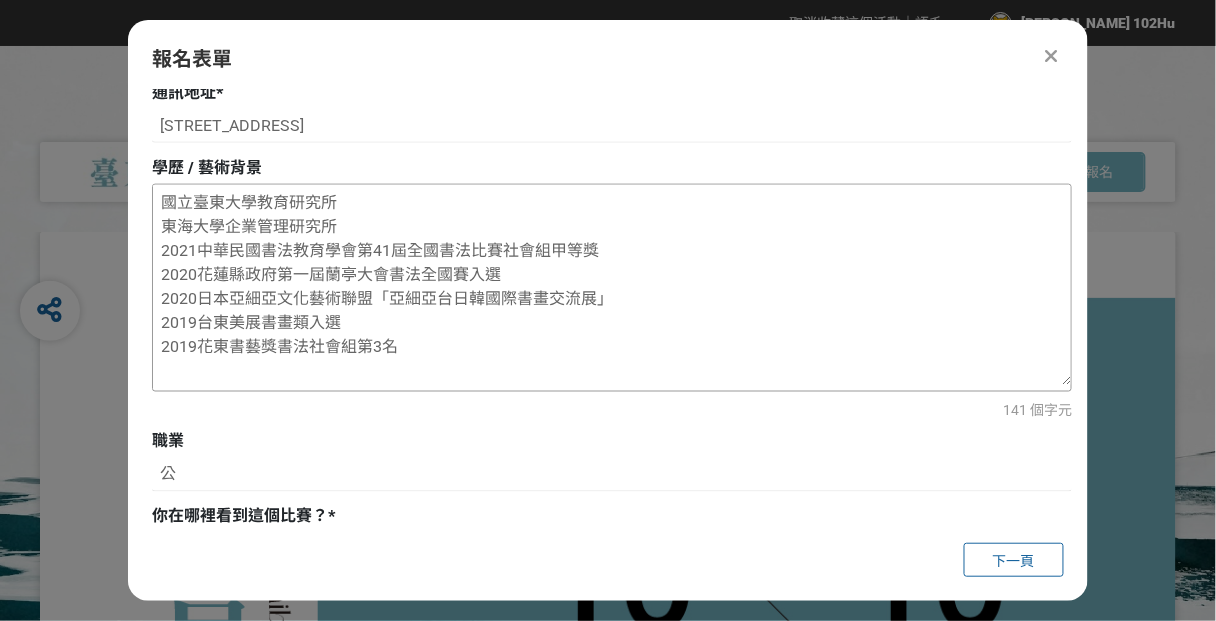 type on "胡家華" 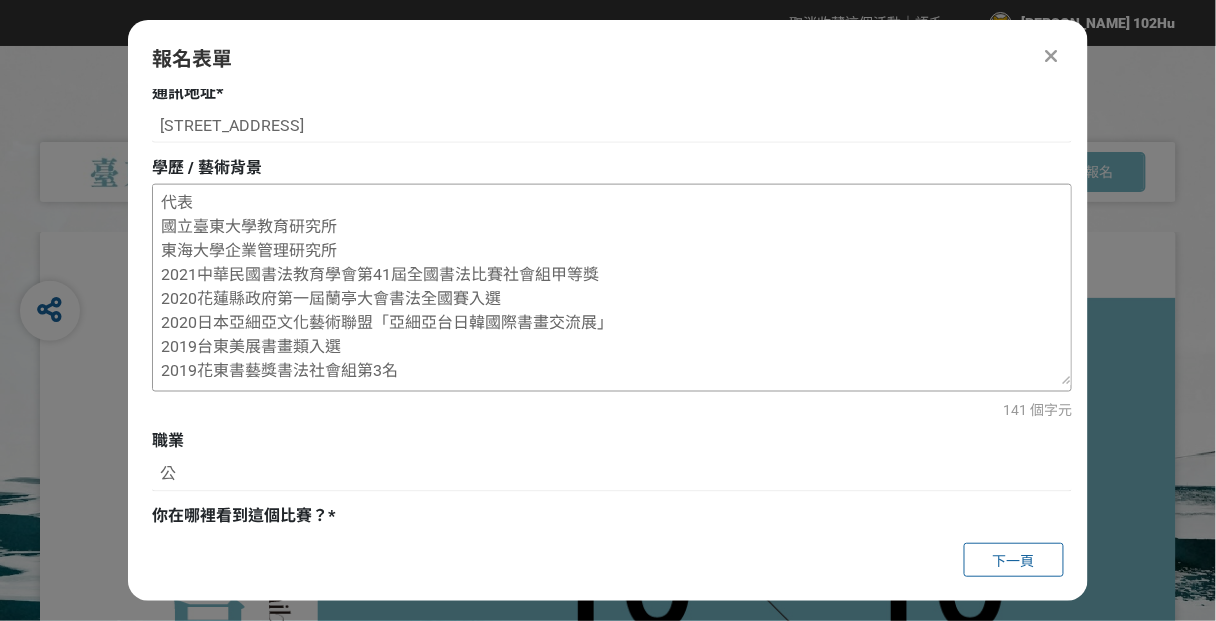 paste on "國立臺東大" 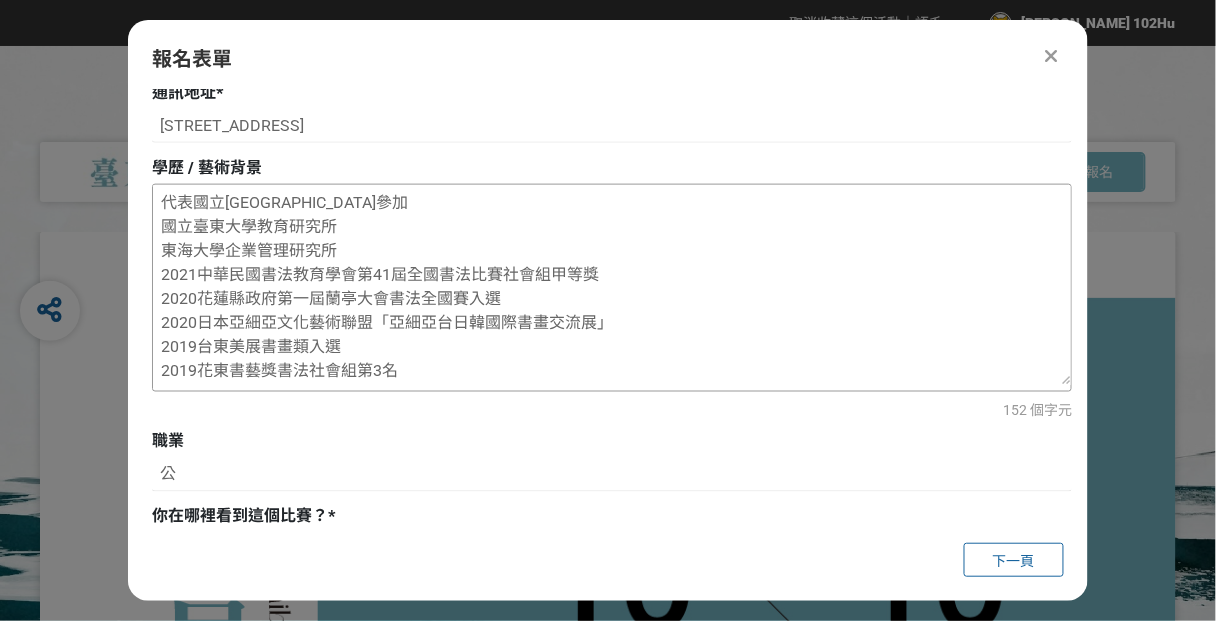 click on "代表國立臺東大學參加
國立臺東大學教育研究所
東海大學企業管理研究所
2021中華民國書法教育學會第41屆全國書法比賽社會組甲等獎
2020花蓮縣政府第一屆蘭亭大會書法全國賽入選
2020日本亞細亞文化藝術聯盟「亞細亞台日韓國際書畫交流展」
2019台東美展書畫類入選
2019花東書藝獎書法社會組第3名" at bounding box center (612, 285) 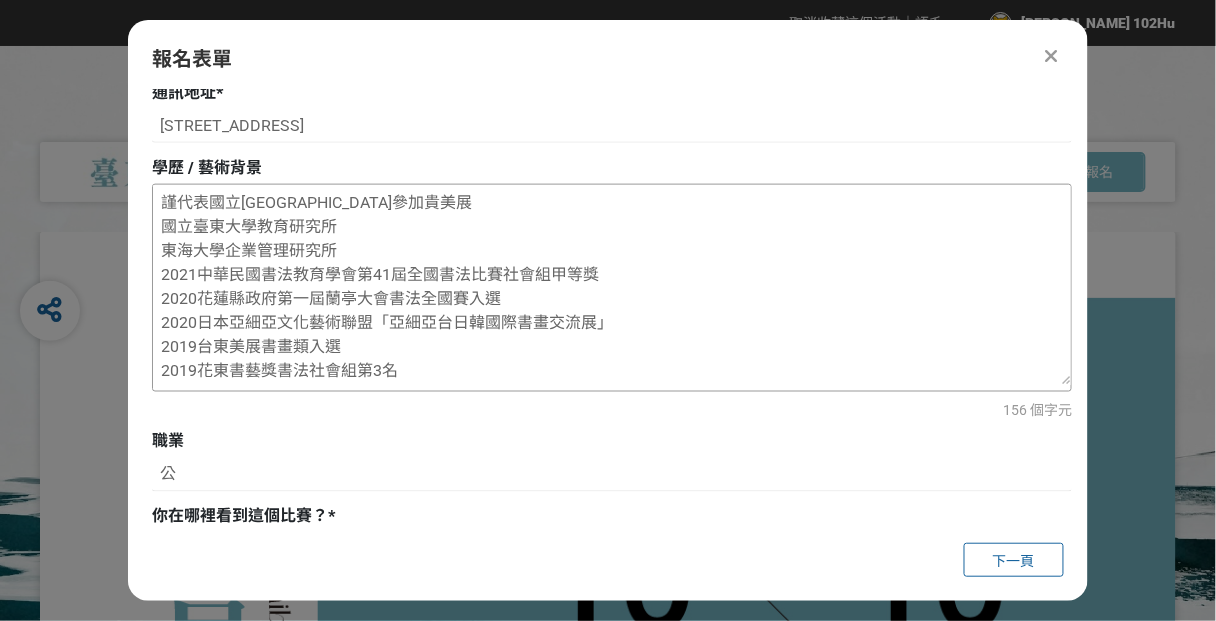 scroll, scrollTop: 3, scrollLeft: 0, axis: vertical 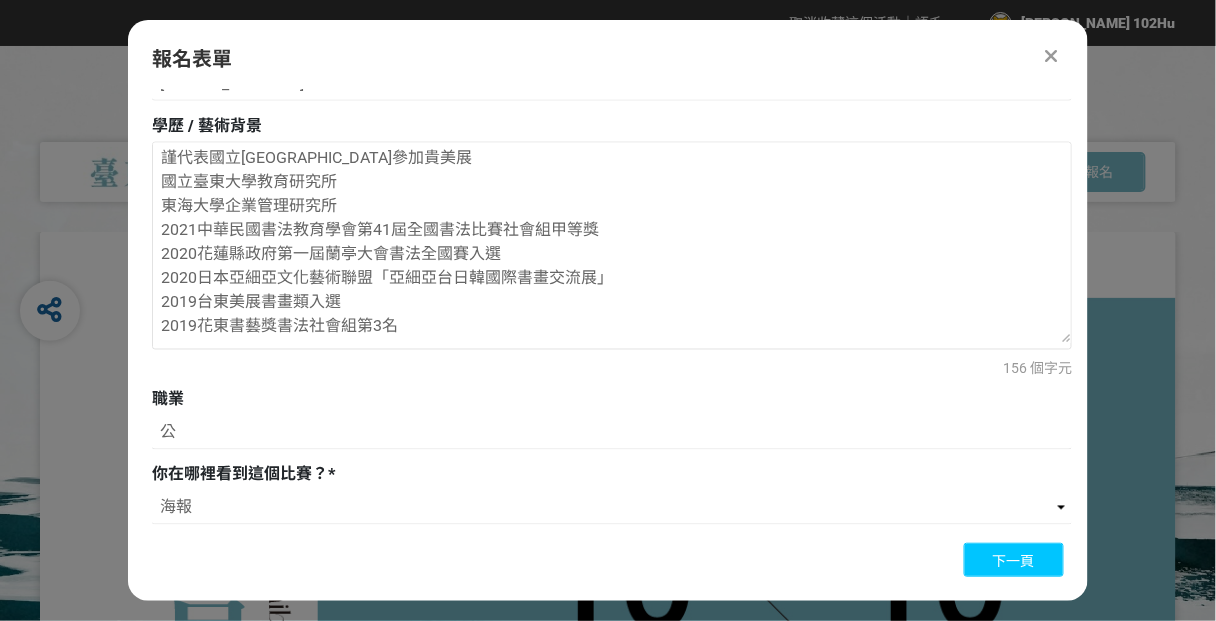 type on "謹代表國立臺東大學參加貴美展
國立臺東大學教育研究所
東海大學企業管理研究所
2021中華民國書法教育學會第41屆全國書法比賽社會組甲等獎
2020花蓮縣政府第一屆蘭亭大會書法全國賽入選
2020日本亞細亞文化藝術聯盟「亞細亞台日韓國際書畫交流展」
2019台東美展書畫類入選
2019花東書藝獎書法社會組第3名" 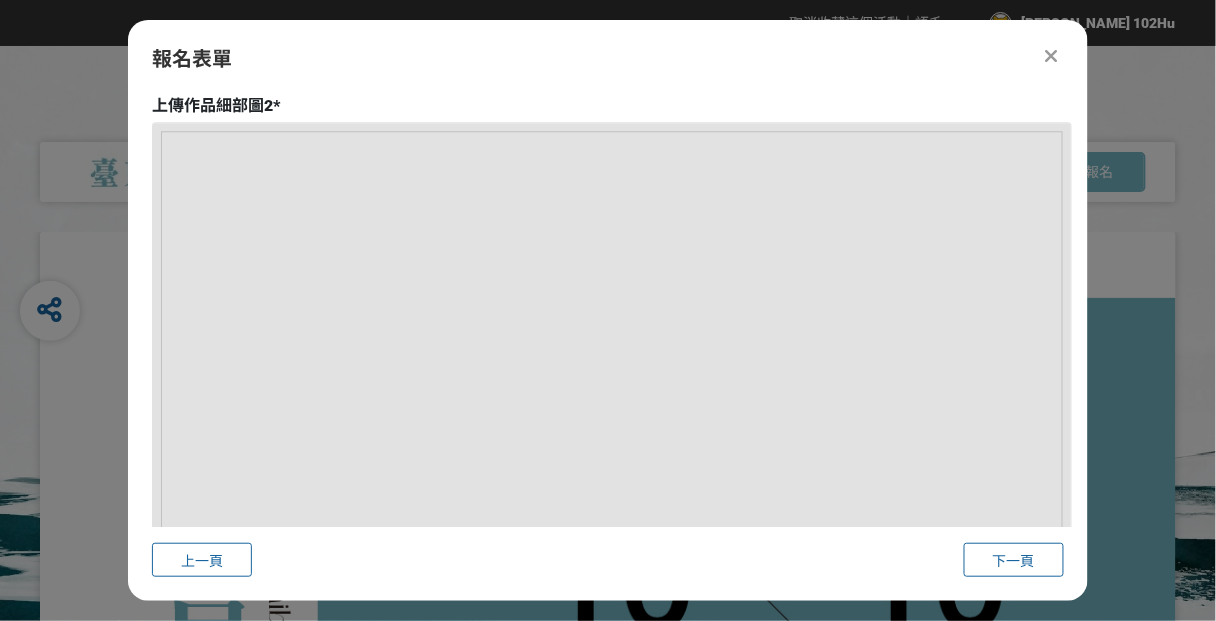 scroll, scrollTop: 3875, scrollLeft: 0, axis: vertical 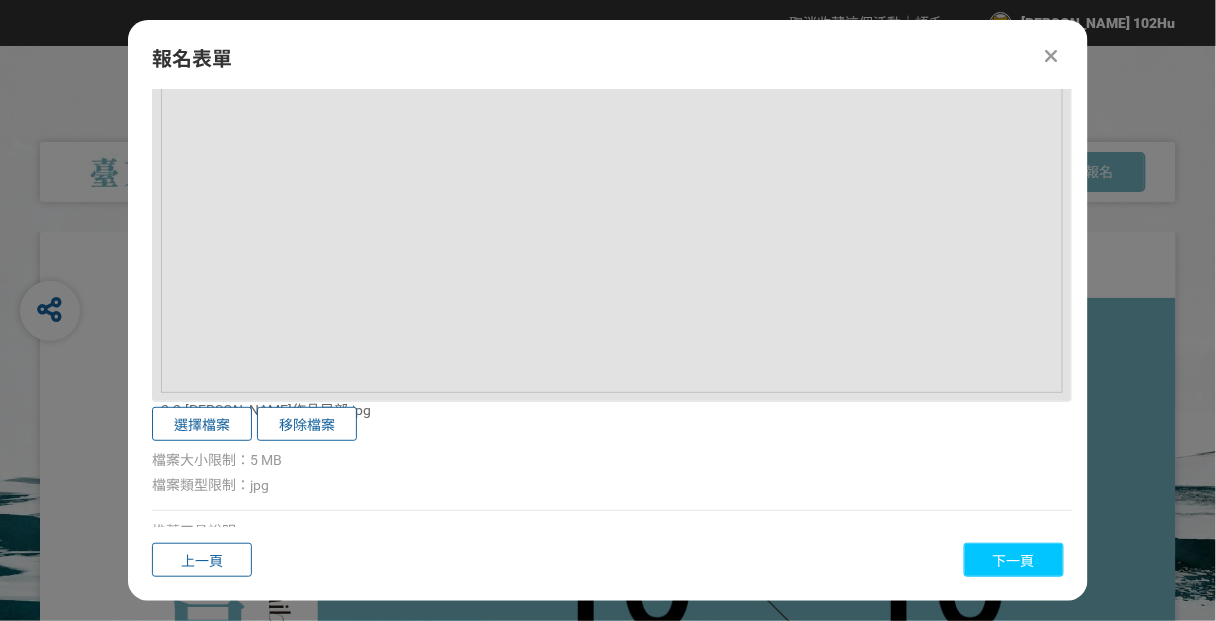 click on "下一頁" at bounding box center (1014, 560) 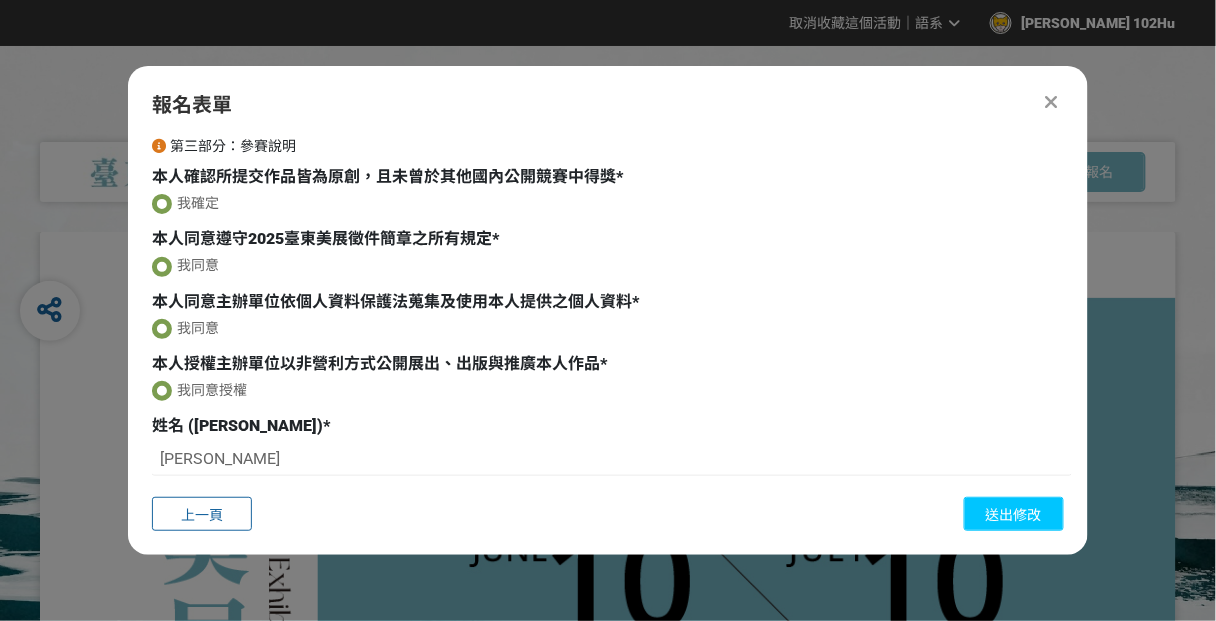 scroll, scrollTop: 0, scrollLeft: 0, axis: both 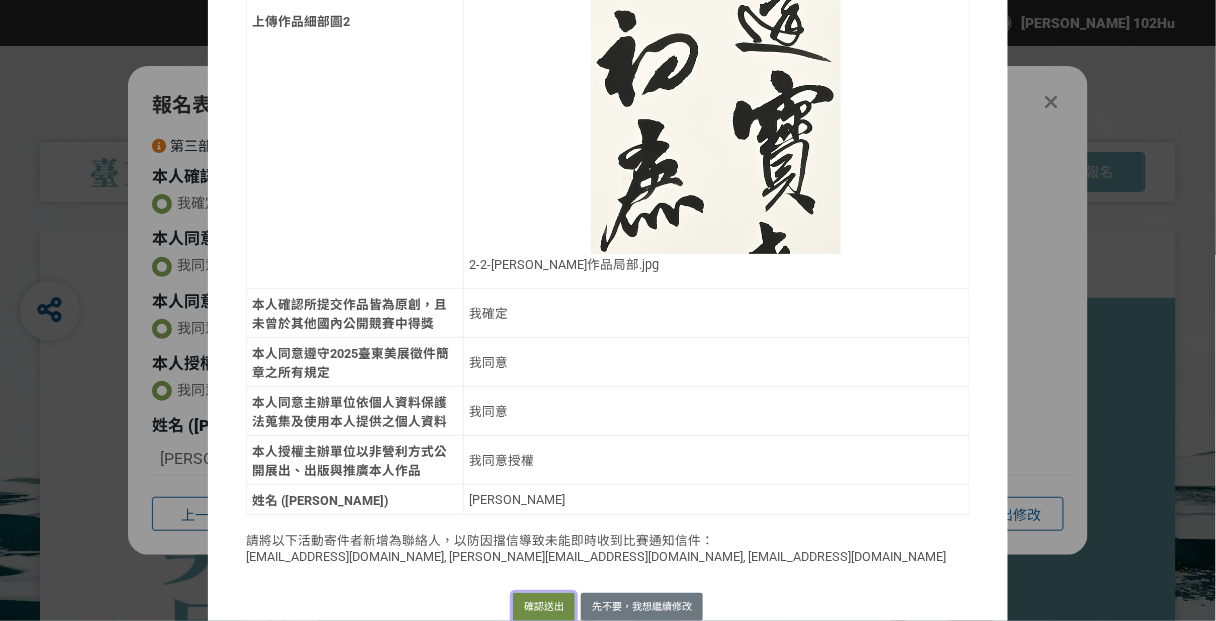 click on "確認送出" at bounding box center [544, 607] 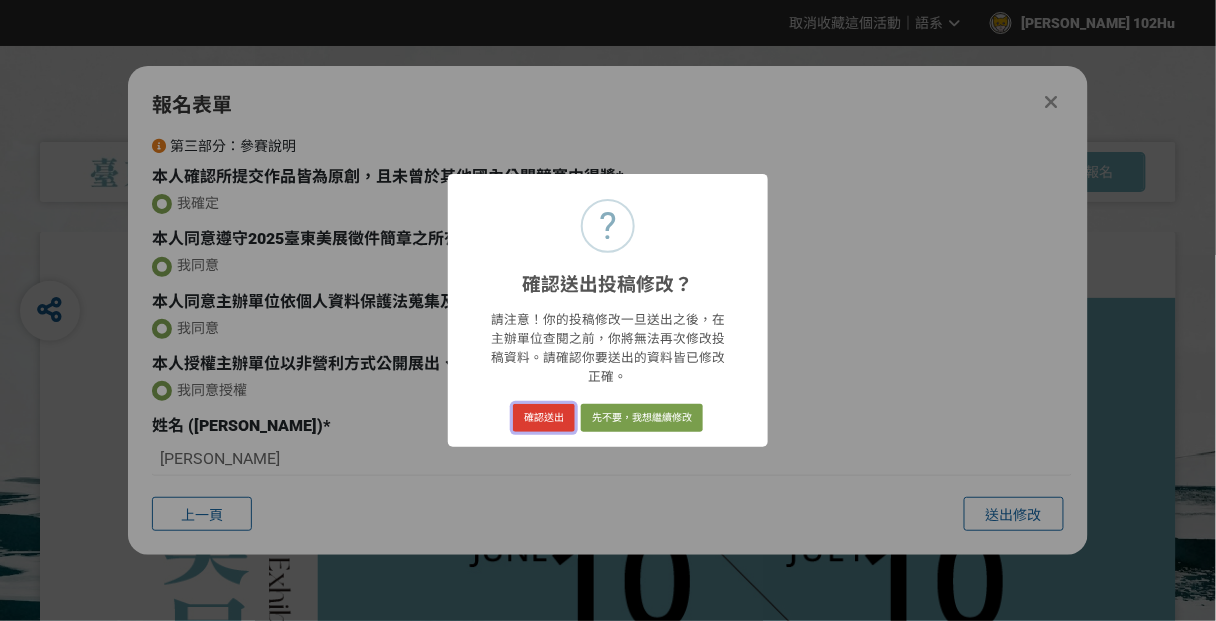 click on "確認送出" at bounding box center (544, 418) 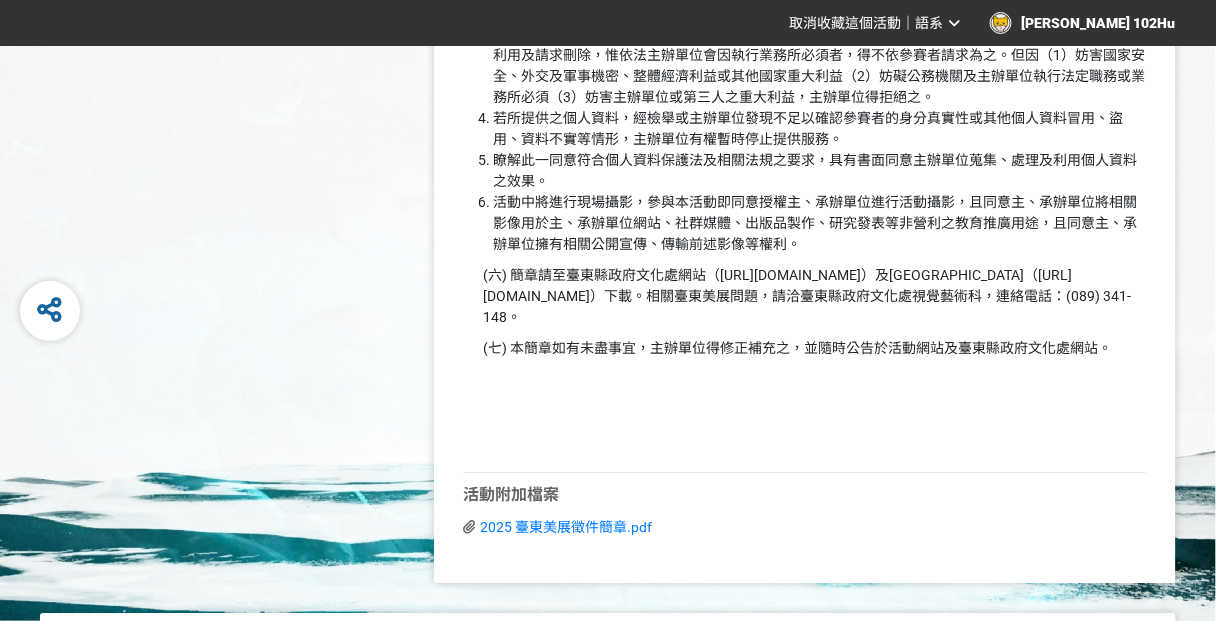 scroll, scrollTop: 5217, scrollLeft: 0, axis: vertical 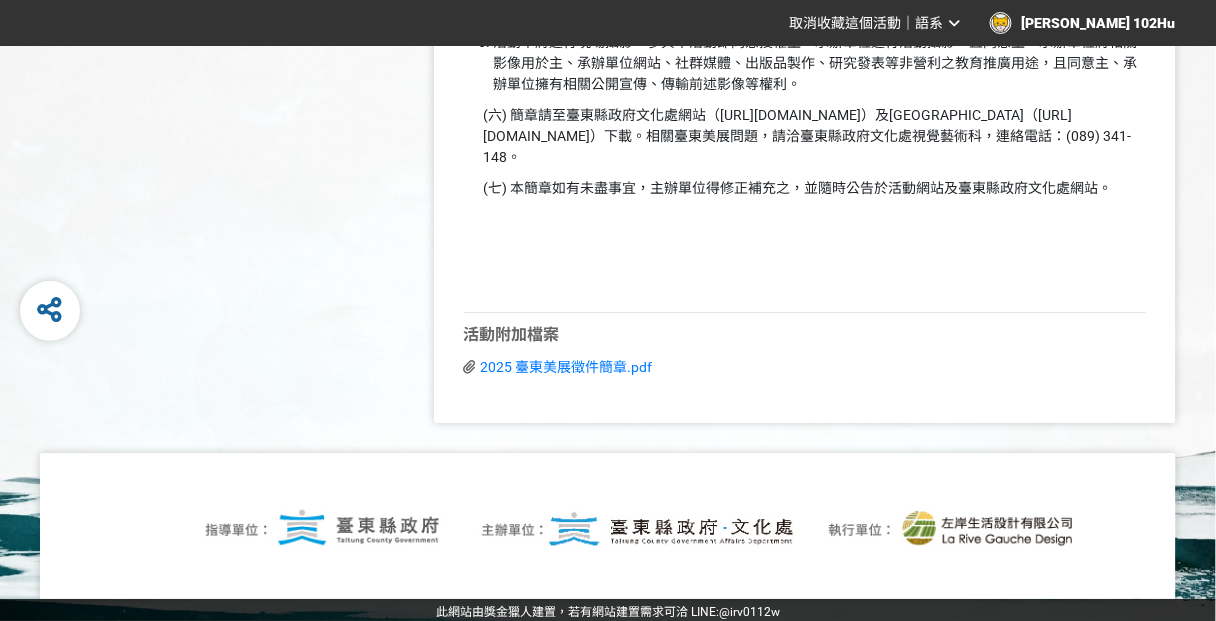 click at bounding box center (608, 526) 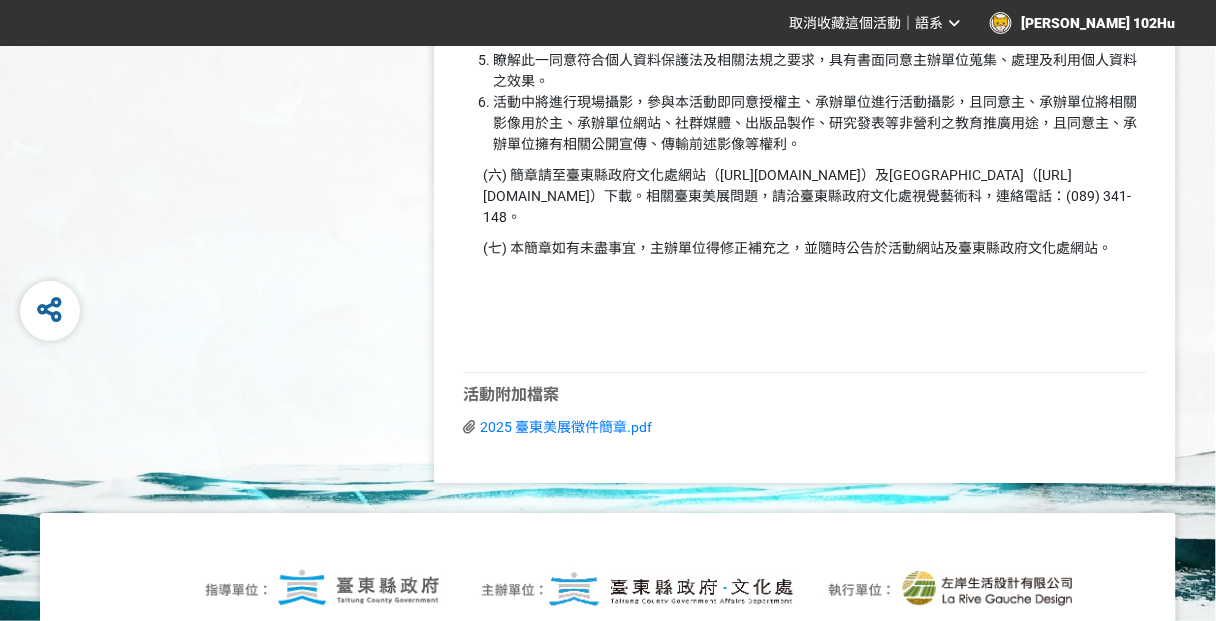 scroll, scrollTop: 5217, scrollLeft: 0, axis: vertical 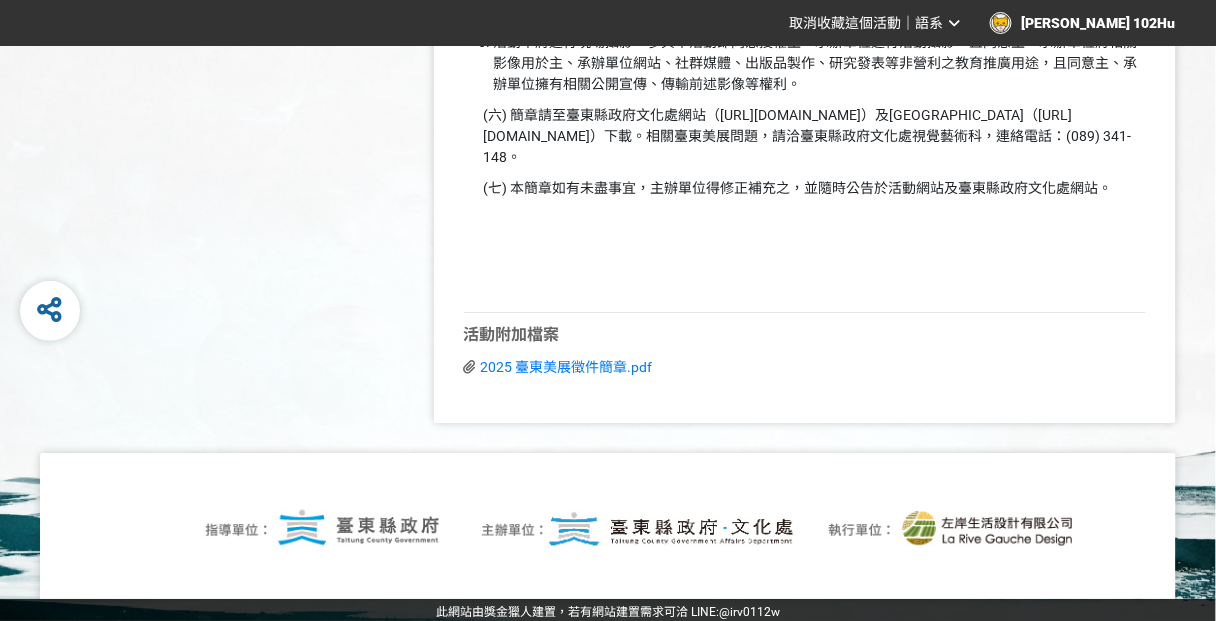click at bounding box center (608, 526) 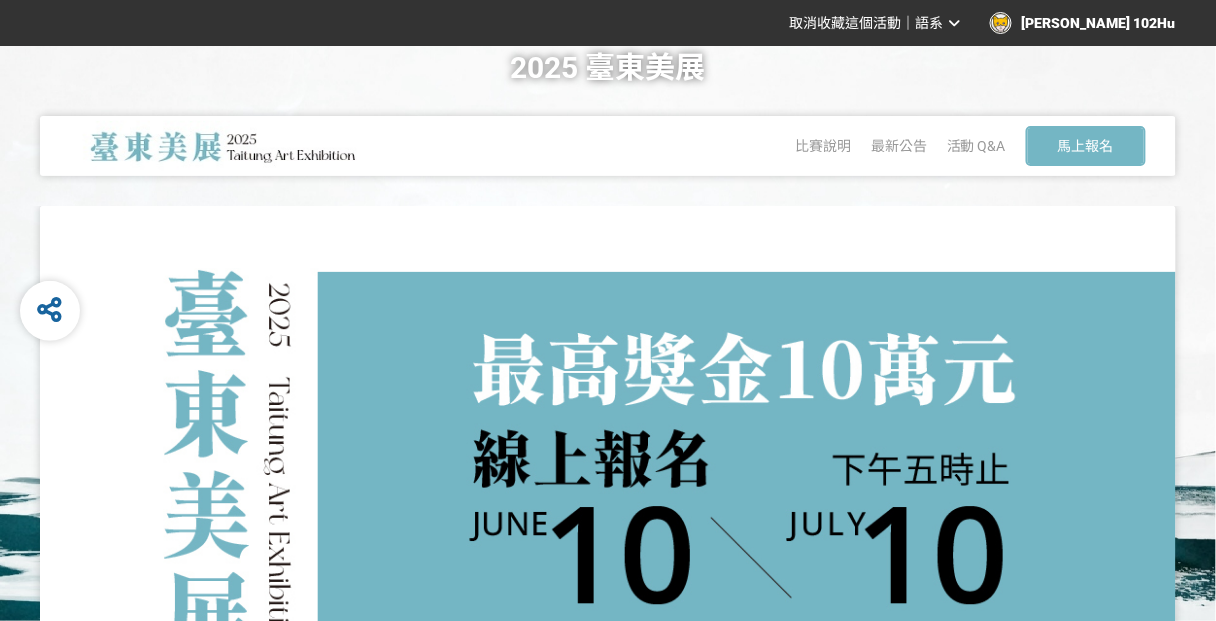 scroll, scrollTop: 0, scrollLeft: 0, axis: both 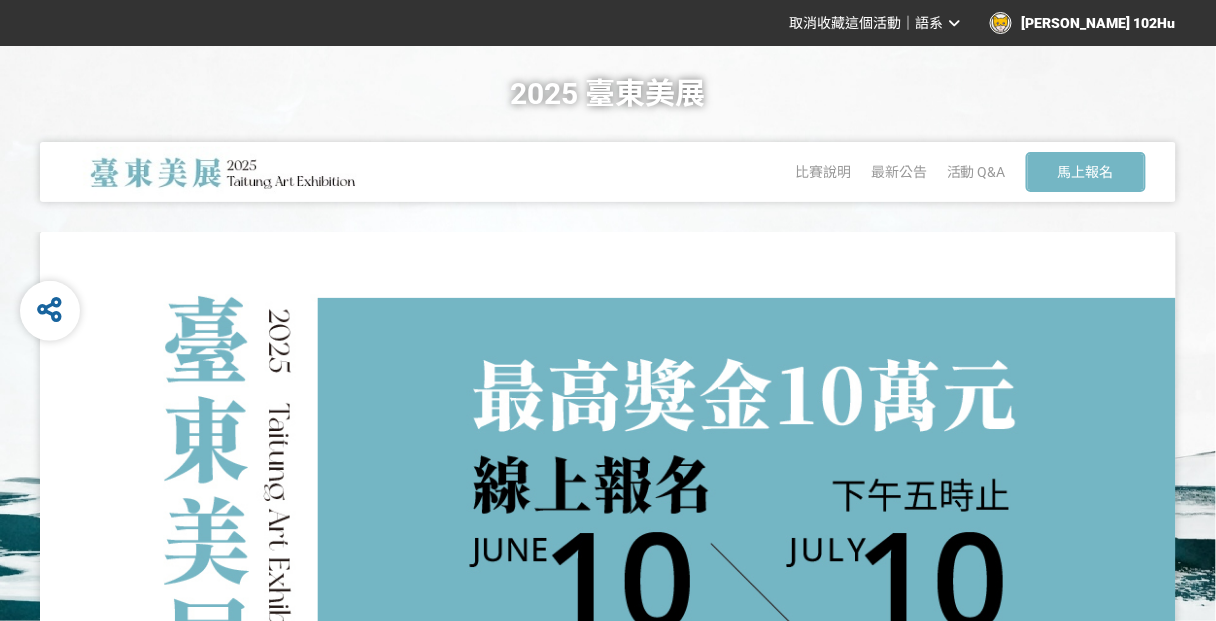 click at bounding box center [220, 172] 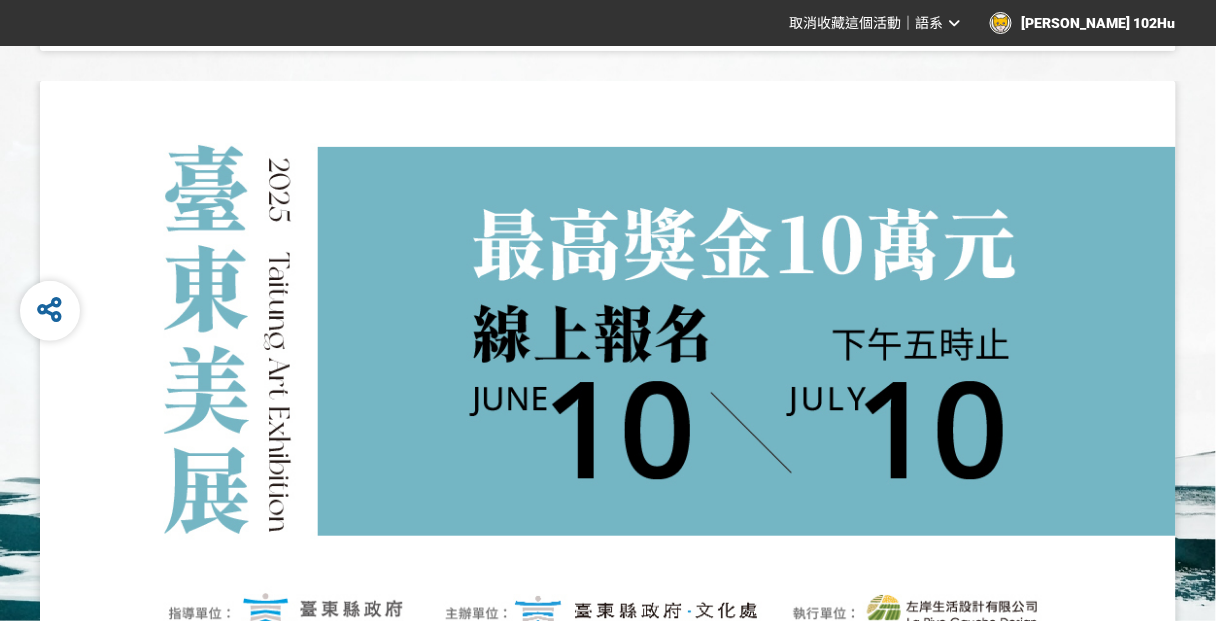 scroll, scrollTop: 0, scrollLeft: 0, axis: both 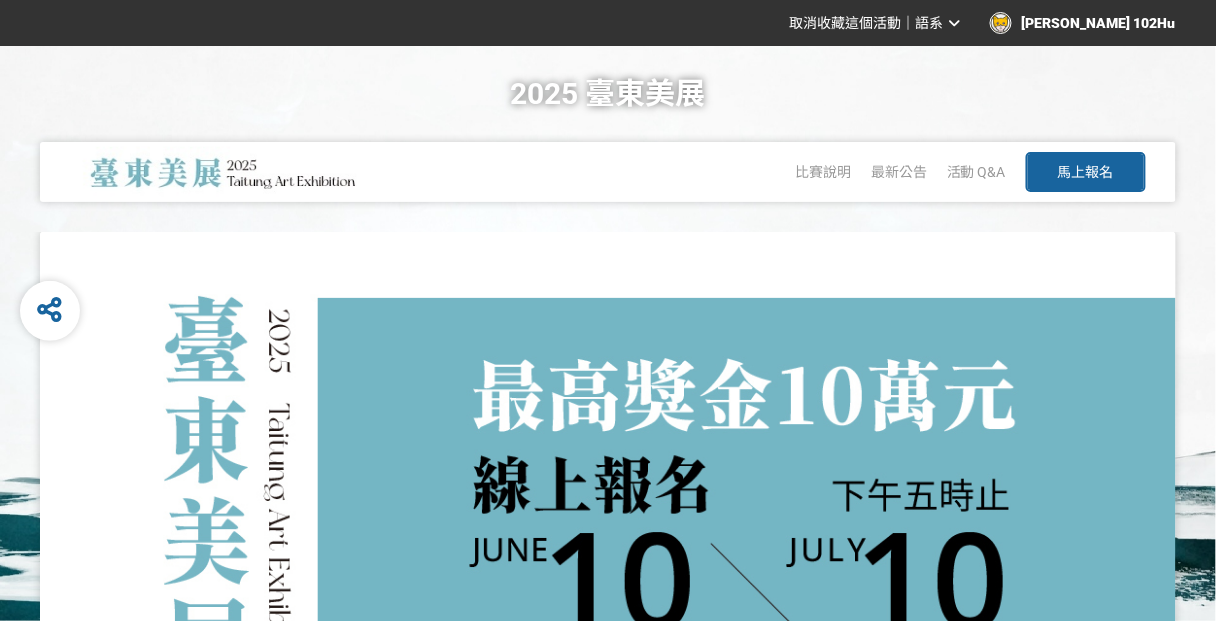 click on "馬上報名" at bounding box center (1086, 172) 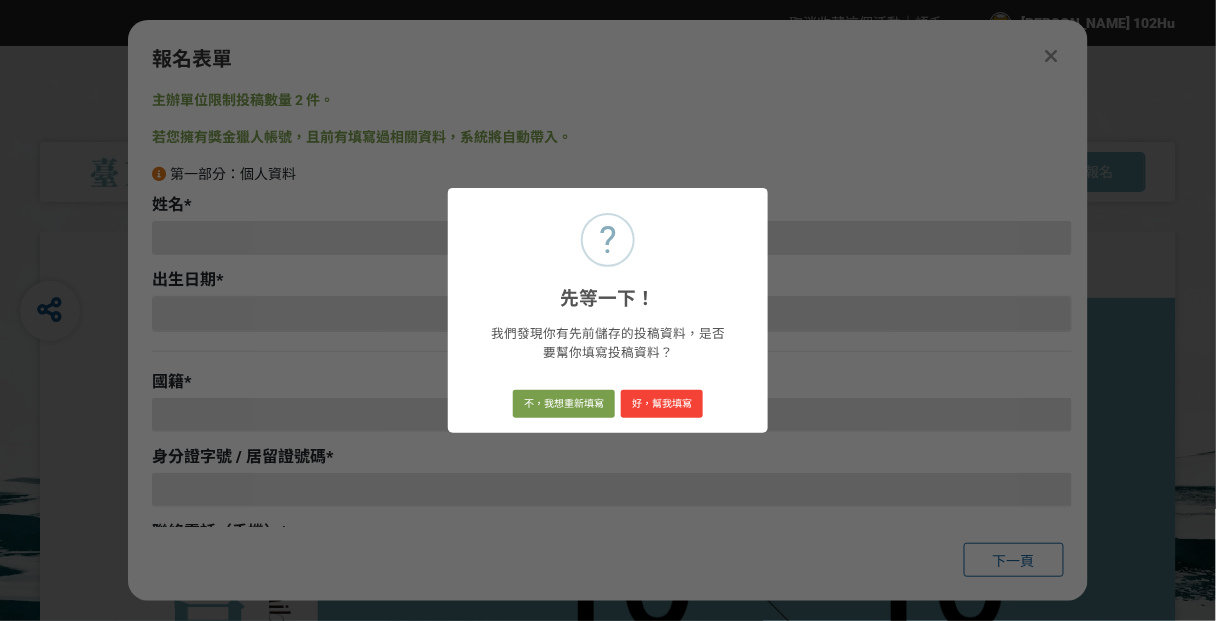 type on "胡家華" 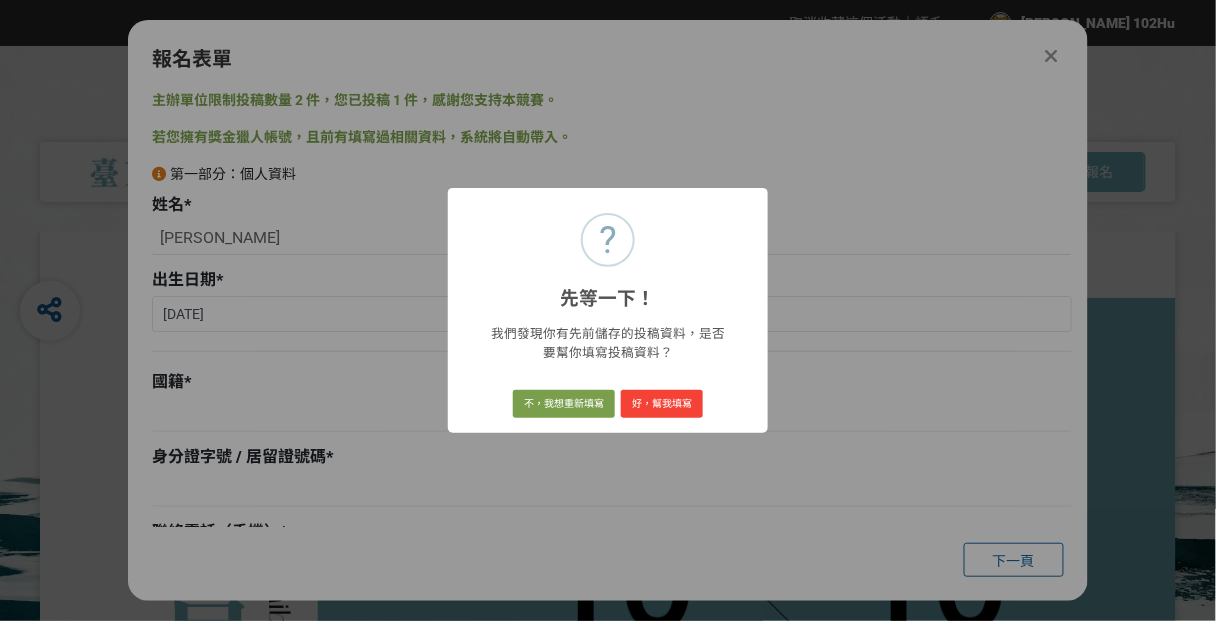 click on "? 先等一下！ × 我們發現你有先前儲存的投稿資料，是否要幫你填寫投稿資料？ 不，我想重新填寫 好，幫我填寫" at bounding box center (608, 310) 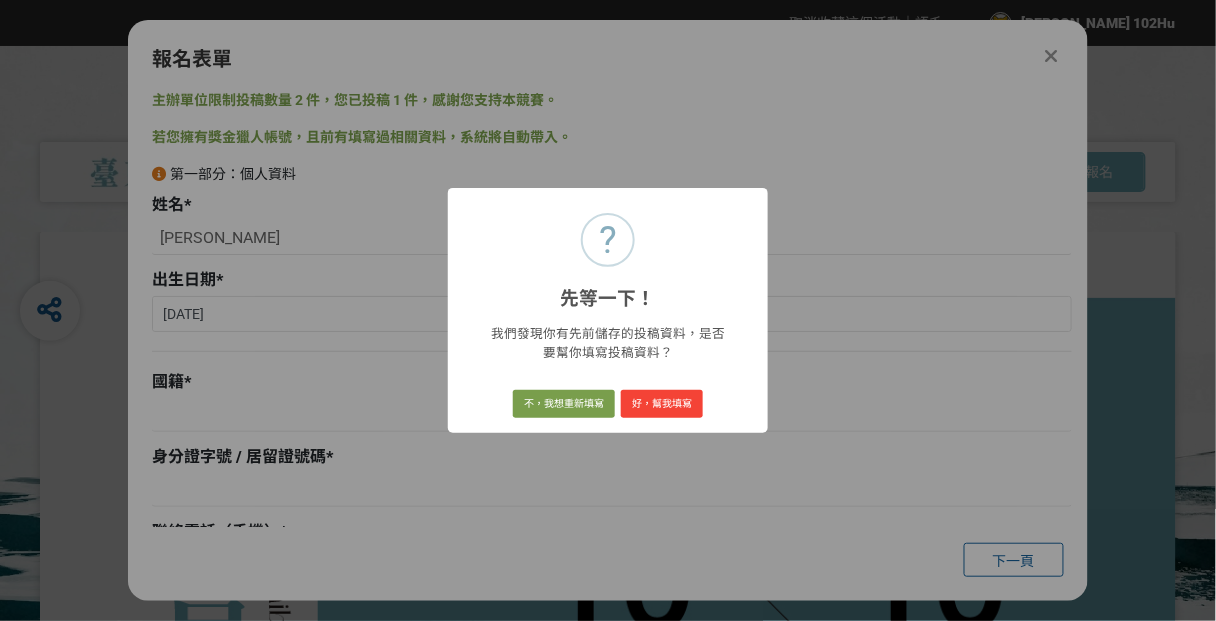 click on "? 先等一下！ × 我們發現你有先前儲存的投稿資料，是否要幫你填寫投稿資料？ 不，我想重新填寫 好，幫我填寫" at bounding box center (608, 310) 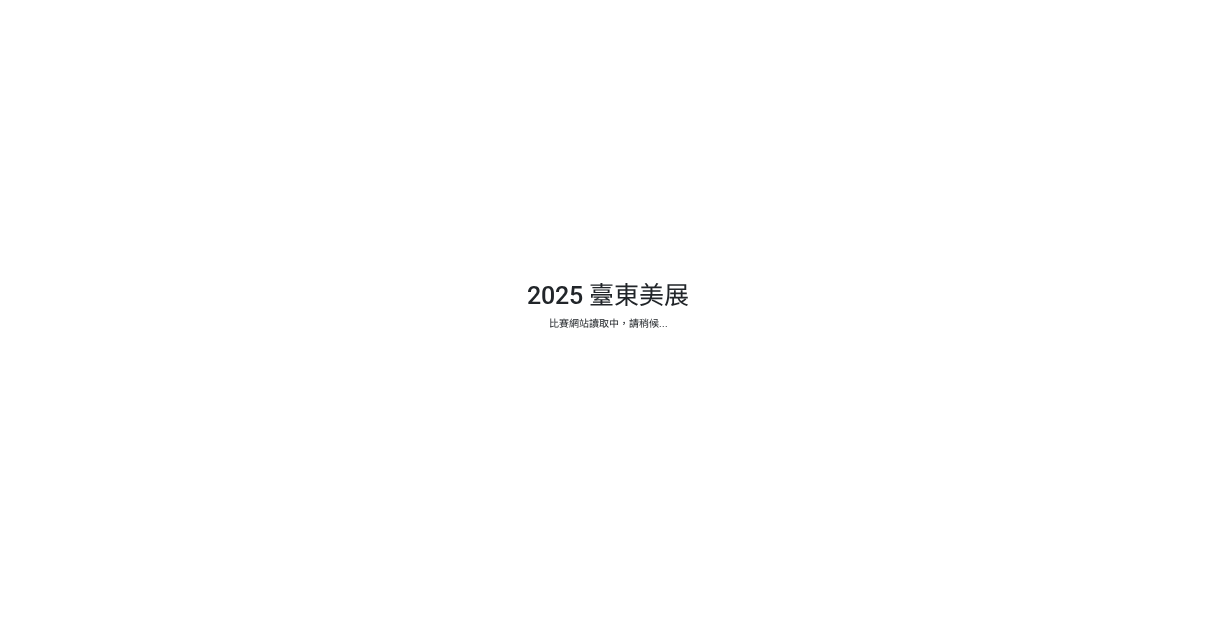 scroll, scrollTop: 0, scrollLeft: 0, axis: both 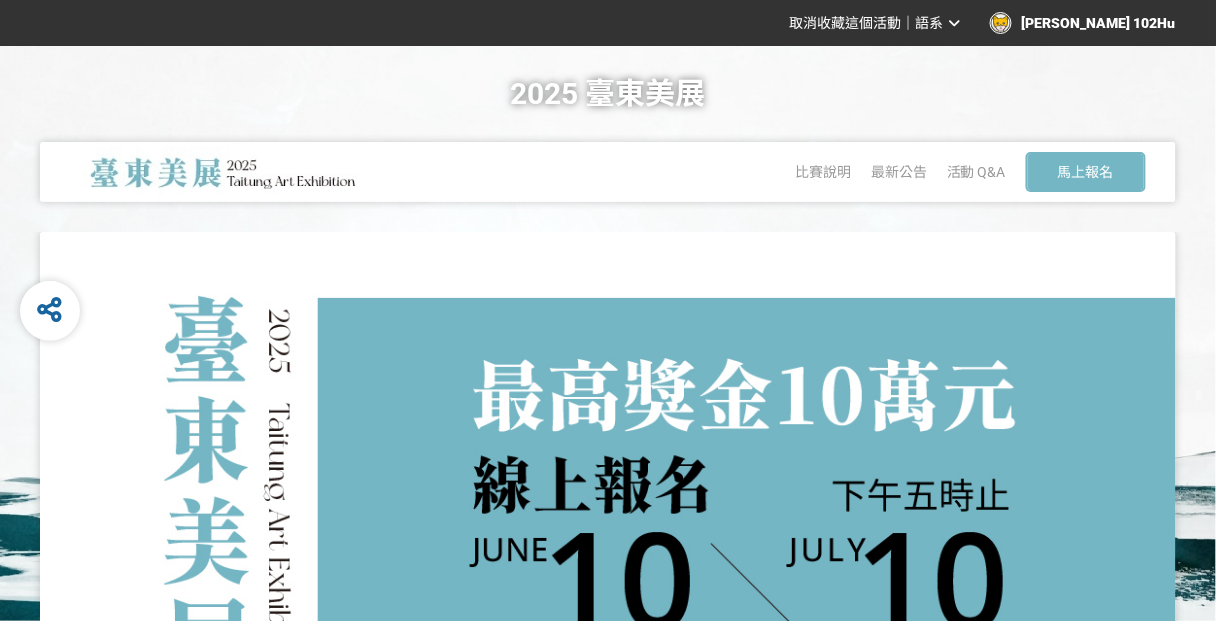 click on "2025 臺東美展 比賽說明 最新公告 活動 Q&A 馬上報名" at bounding box center [608, 139] 